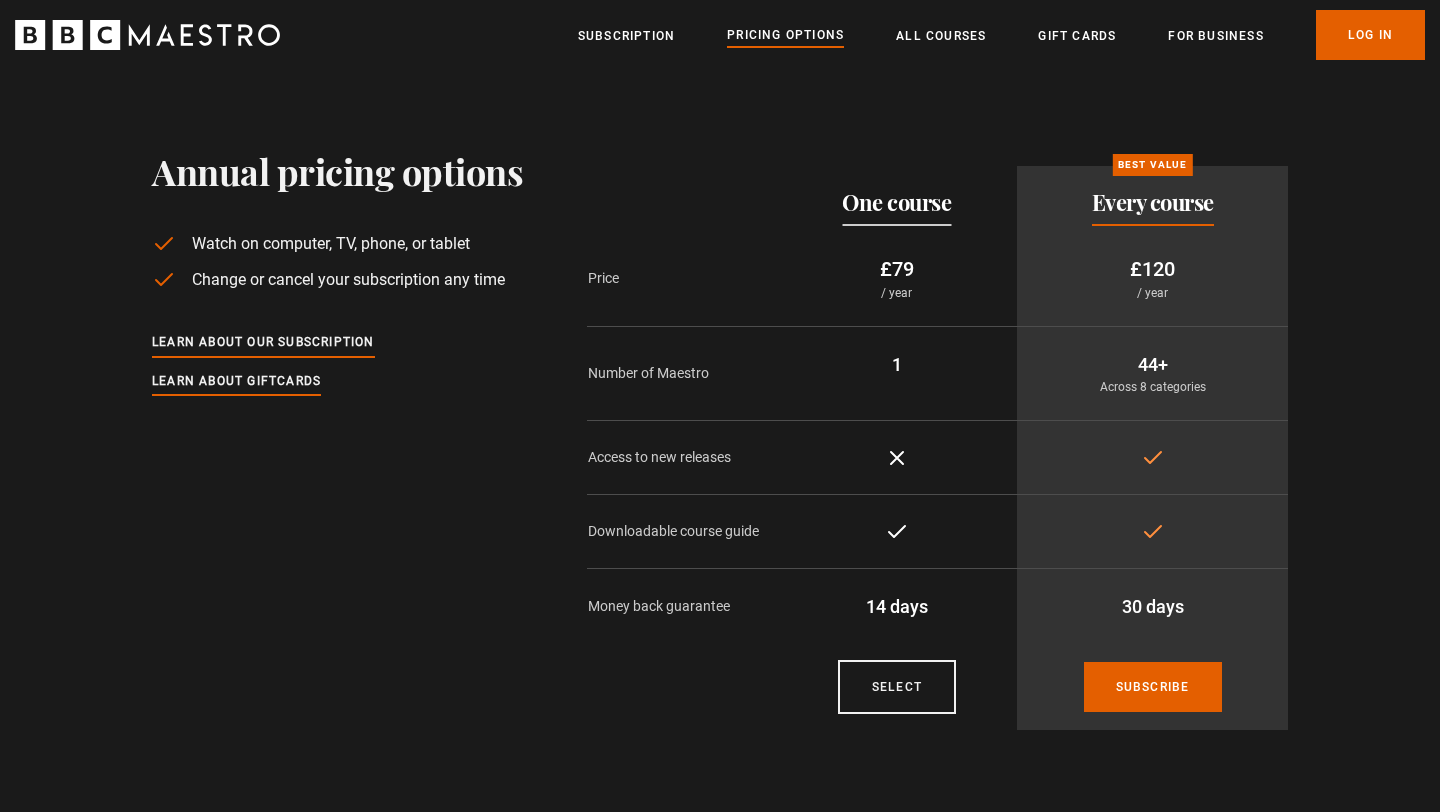 scroll, scrollTop: 0, scrollLeft: 0, axis: both 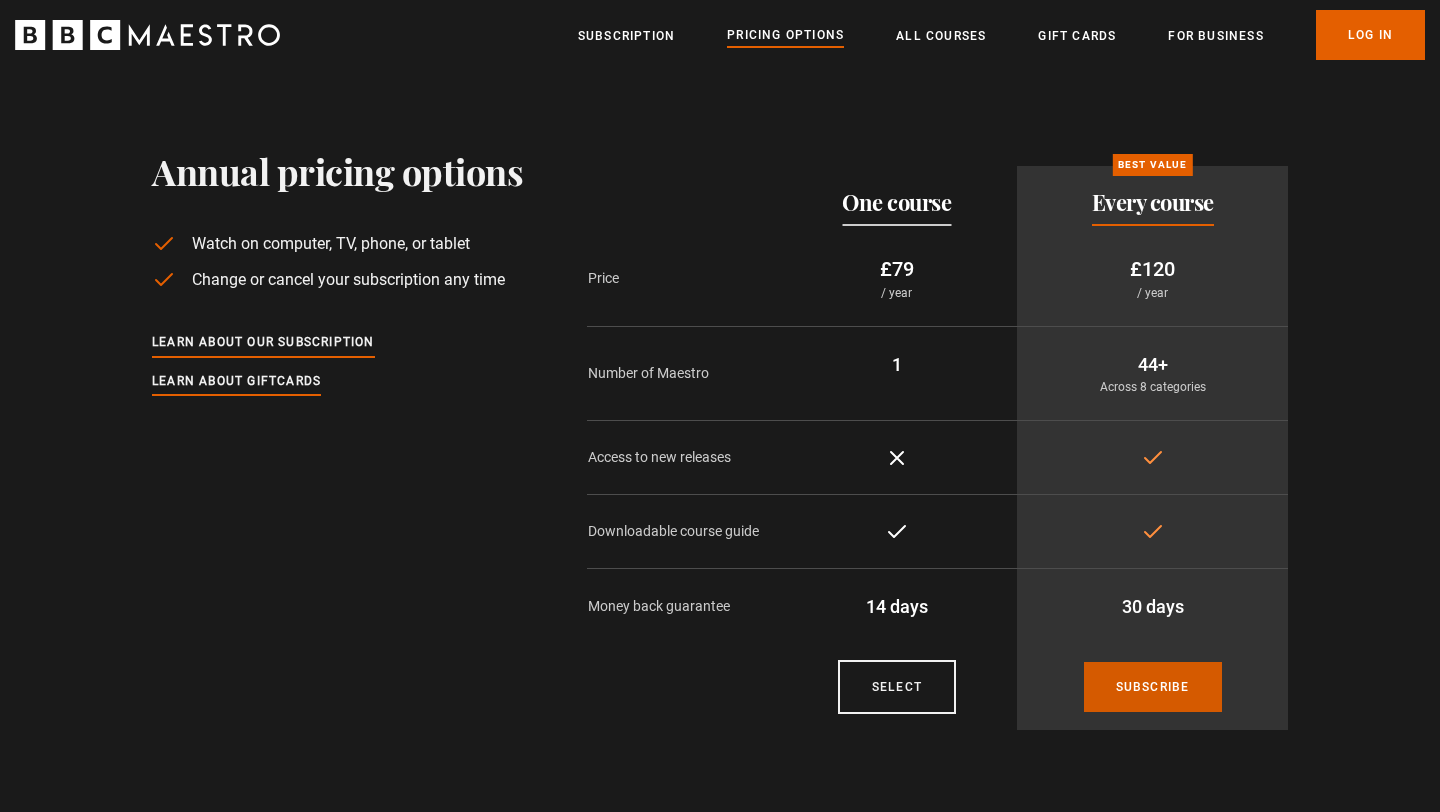 click on "Subscribe" at bounding box center (1153, 687) 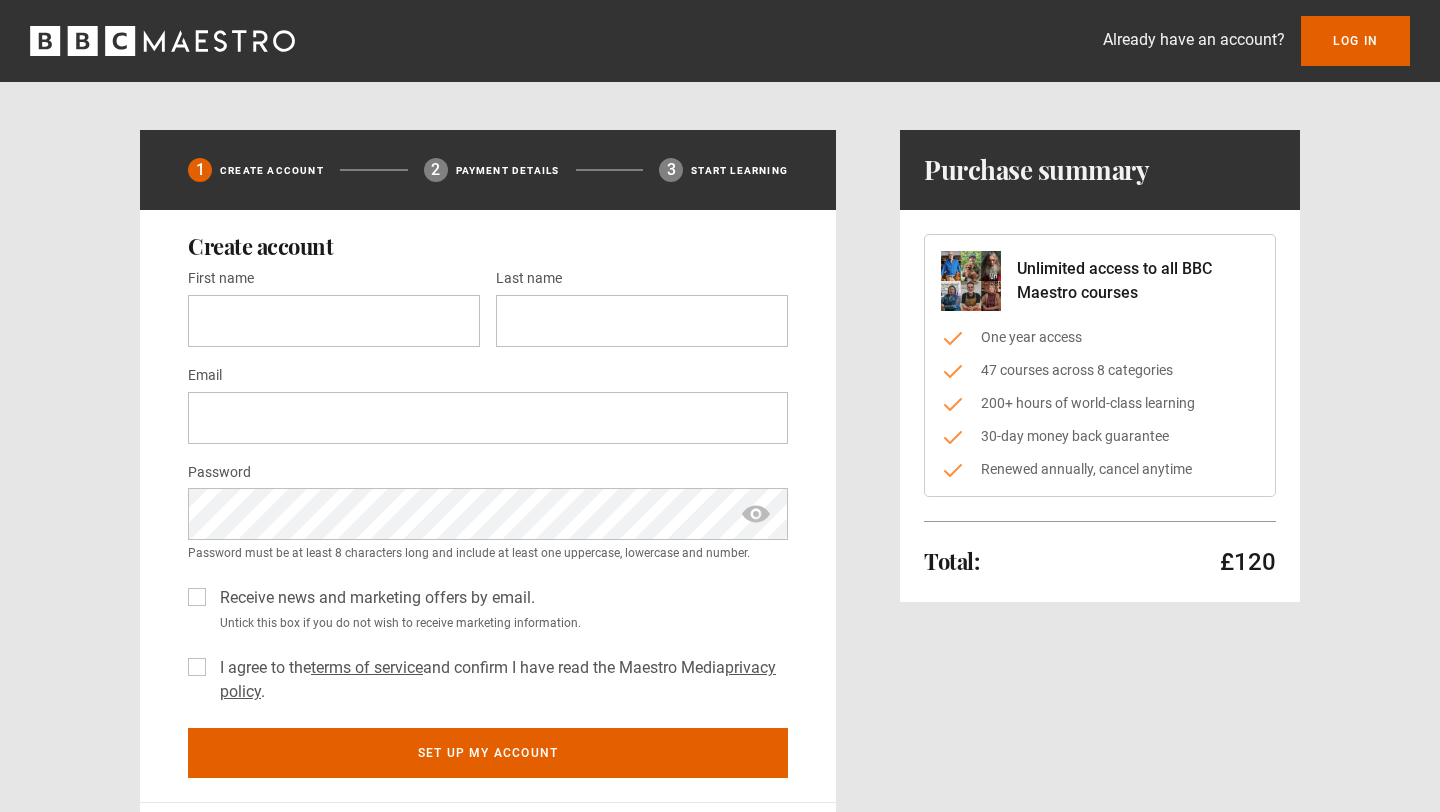 scroll, scrollTop: 0, scrollLeft: 0, axis: both 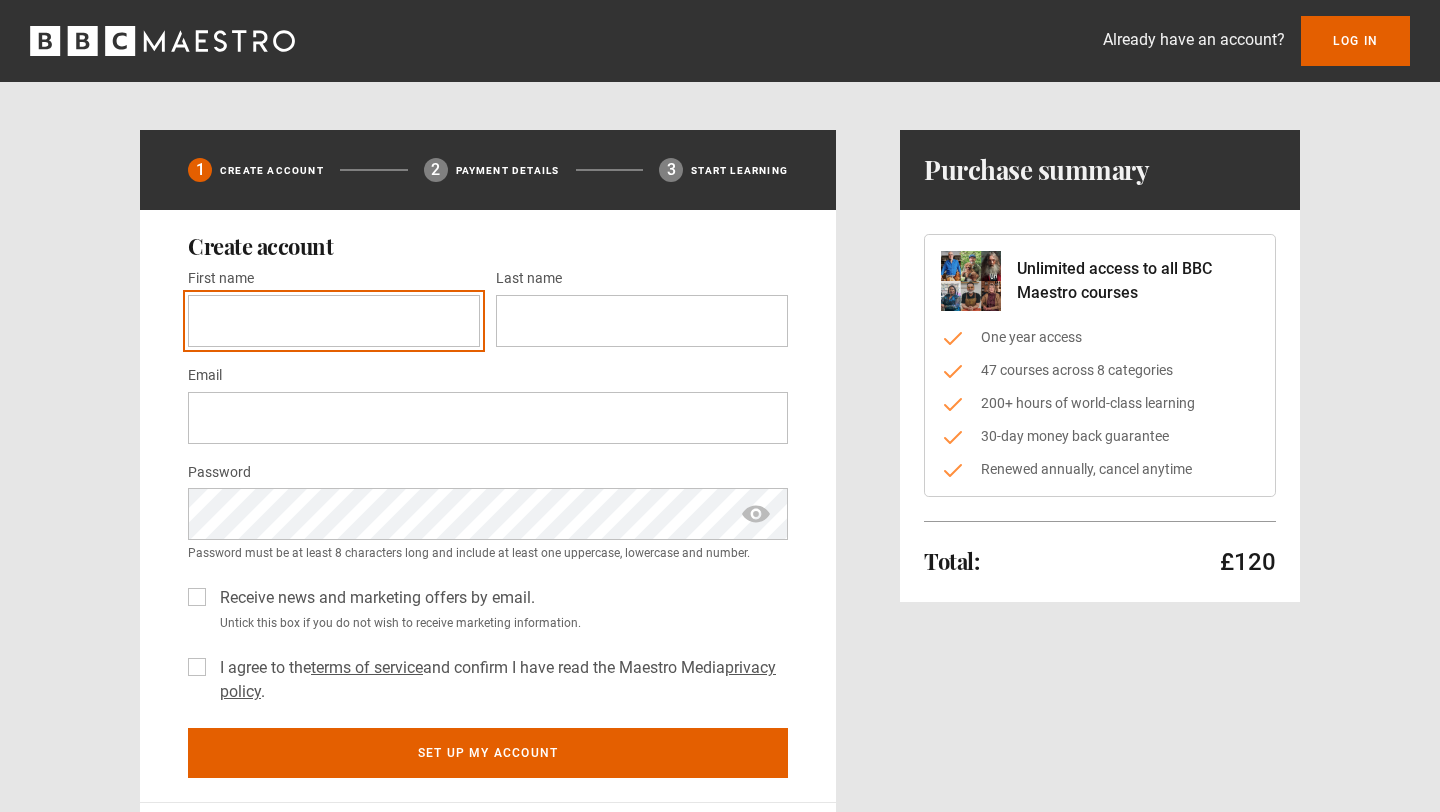 click on "First name  *" at bounding box center [334, 321] 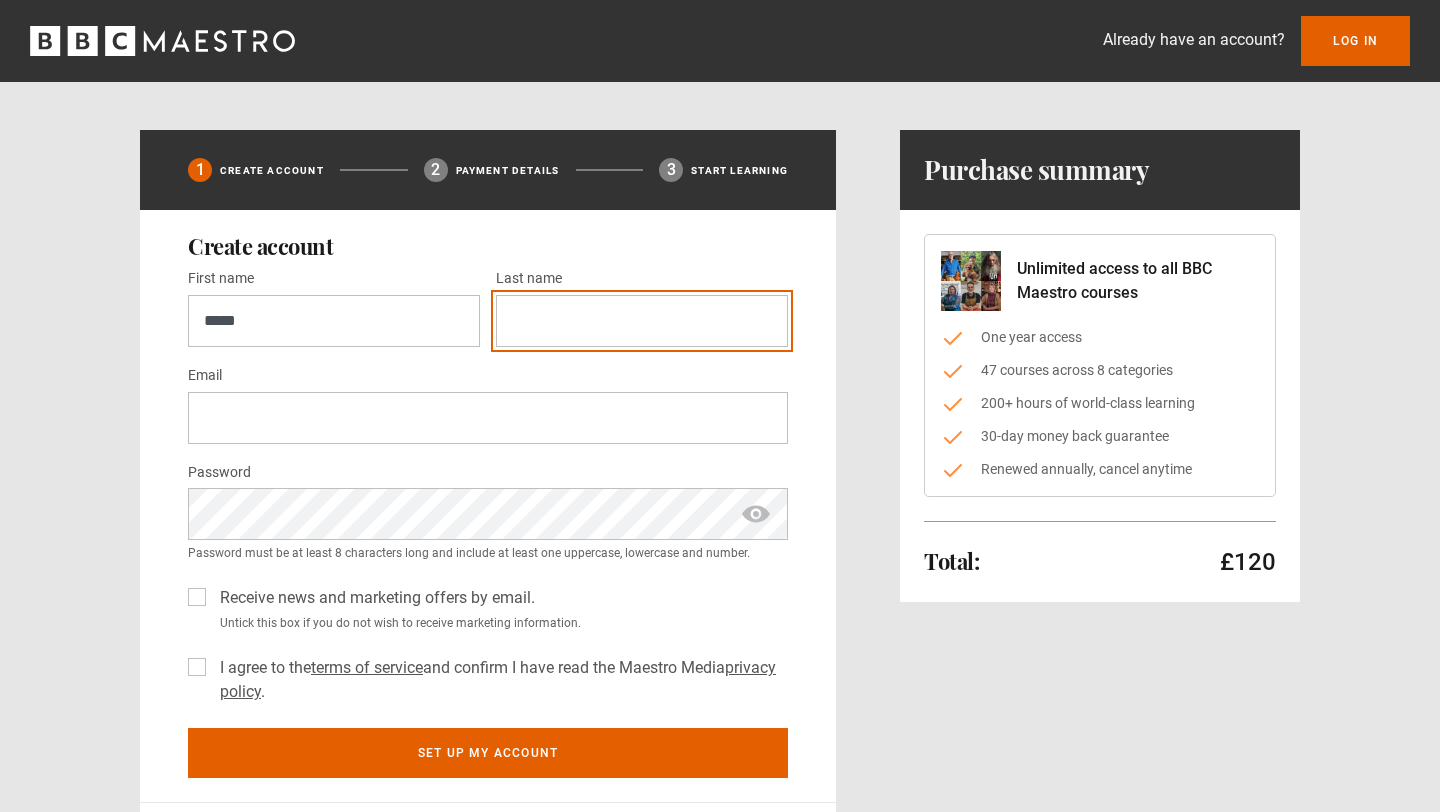 type on "********" 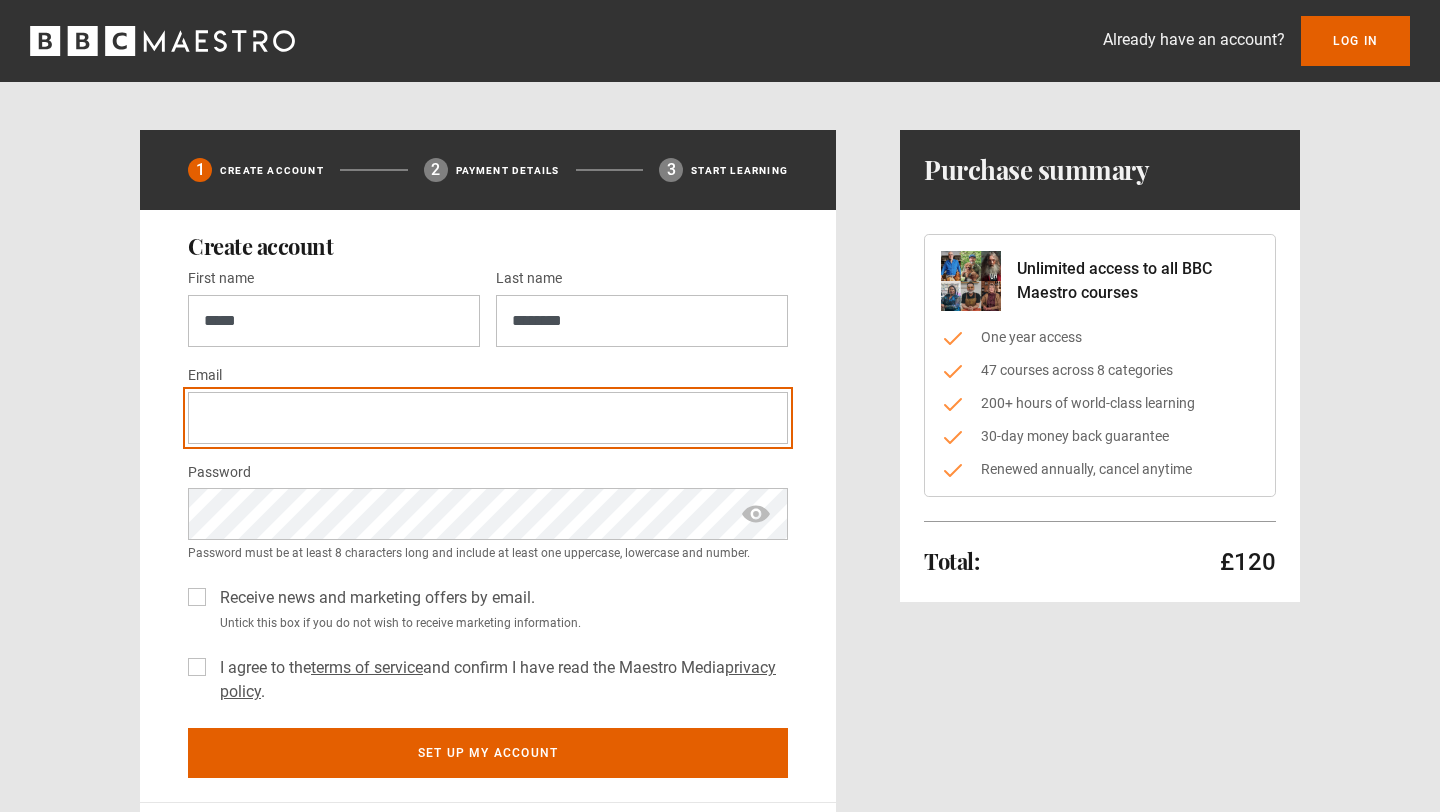type on "**********" 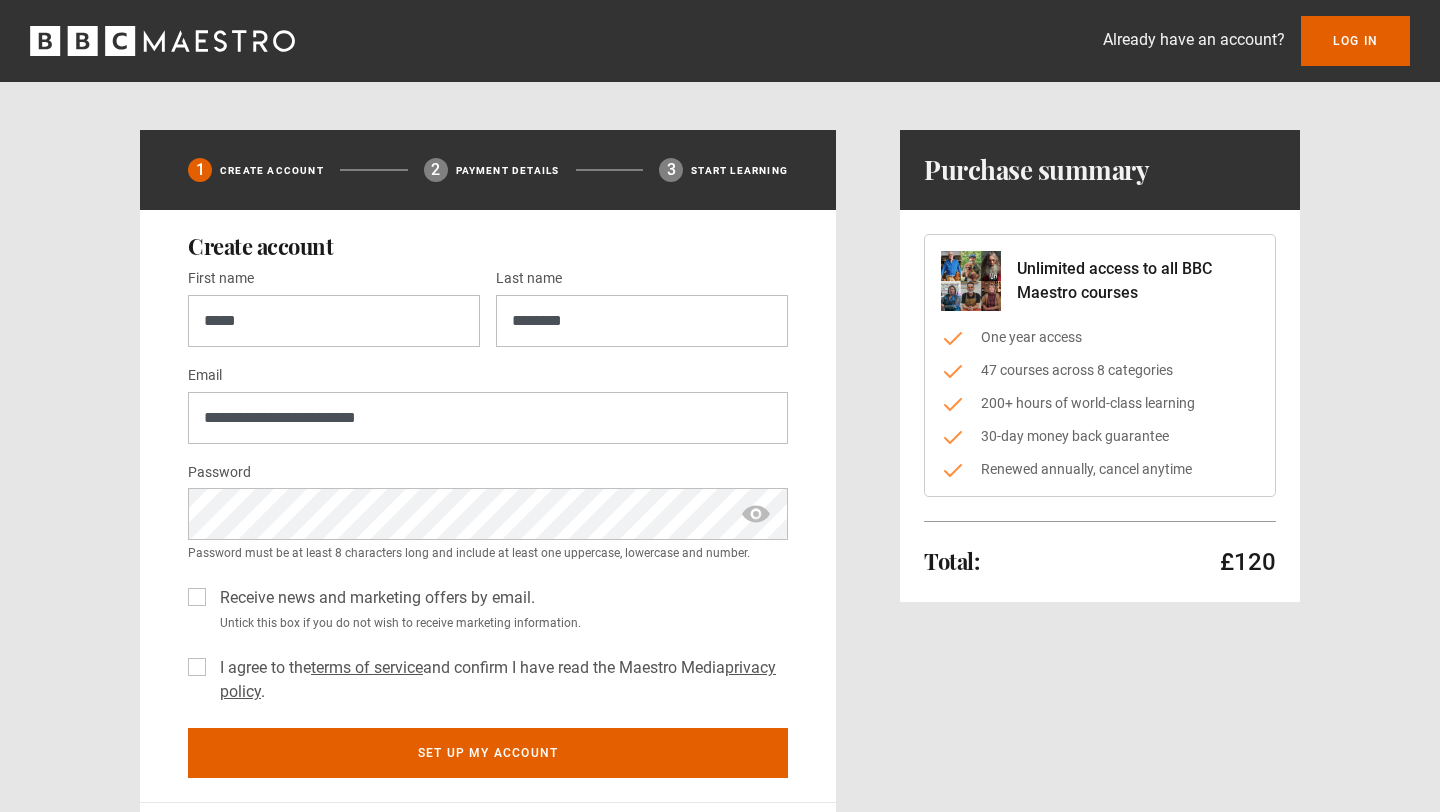 click on "I agree to the  terms of service  and confirm I have read the Maestro Media  privacy policy ." at bounding box center (500, 680) 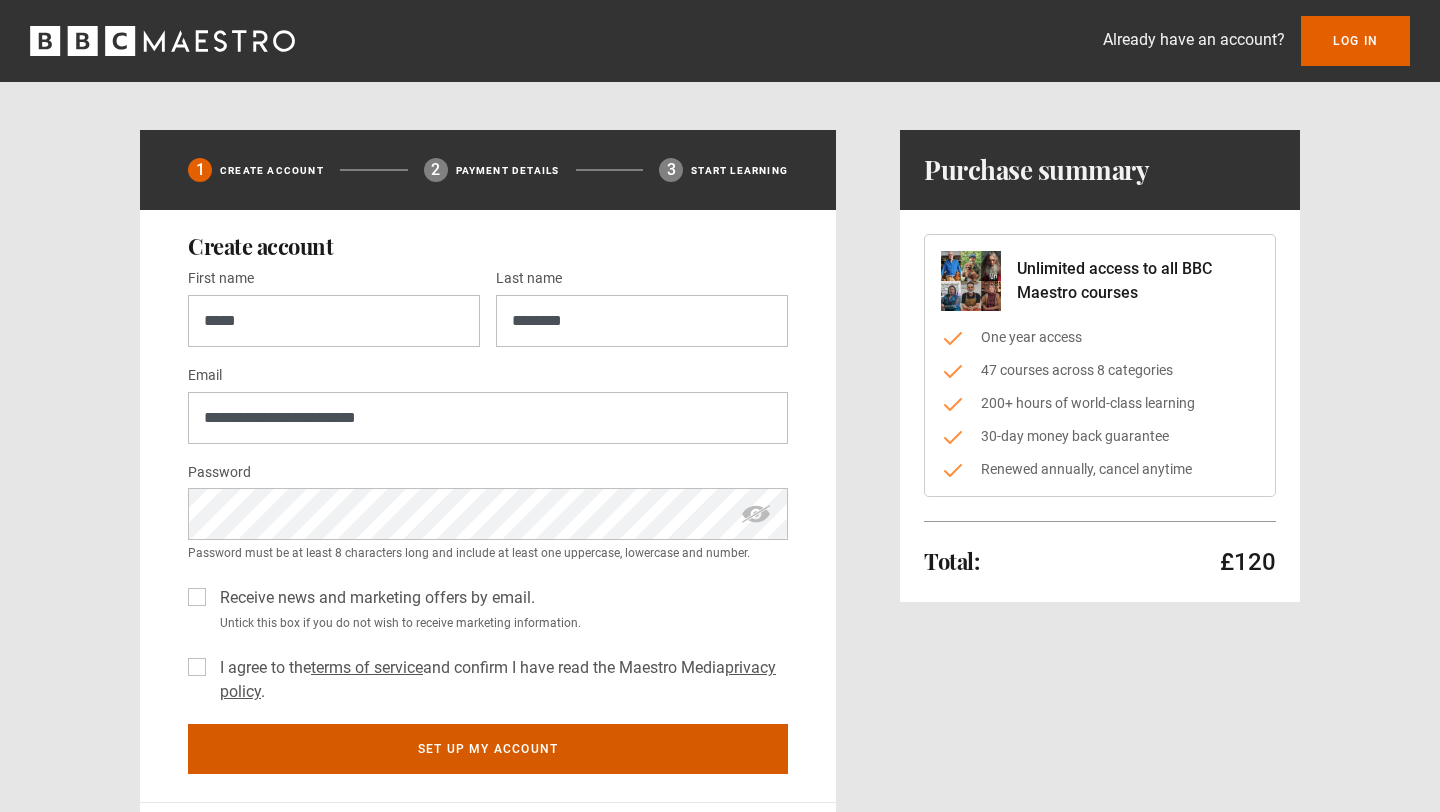 click on "Set up my account" at bounding box center [488, 749] 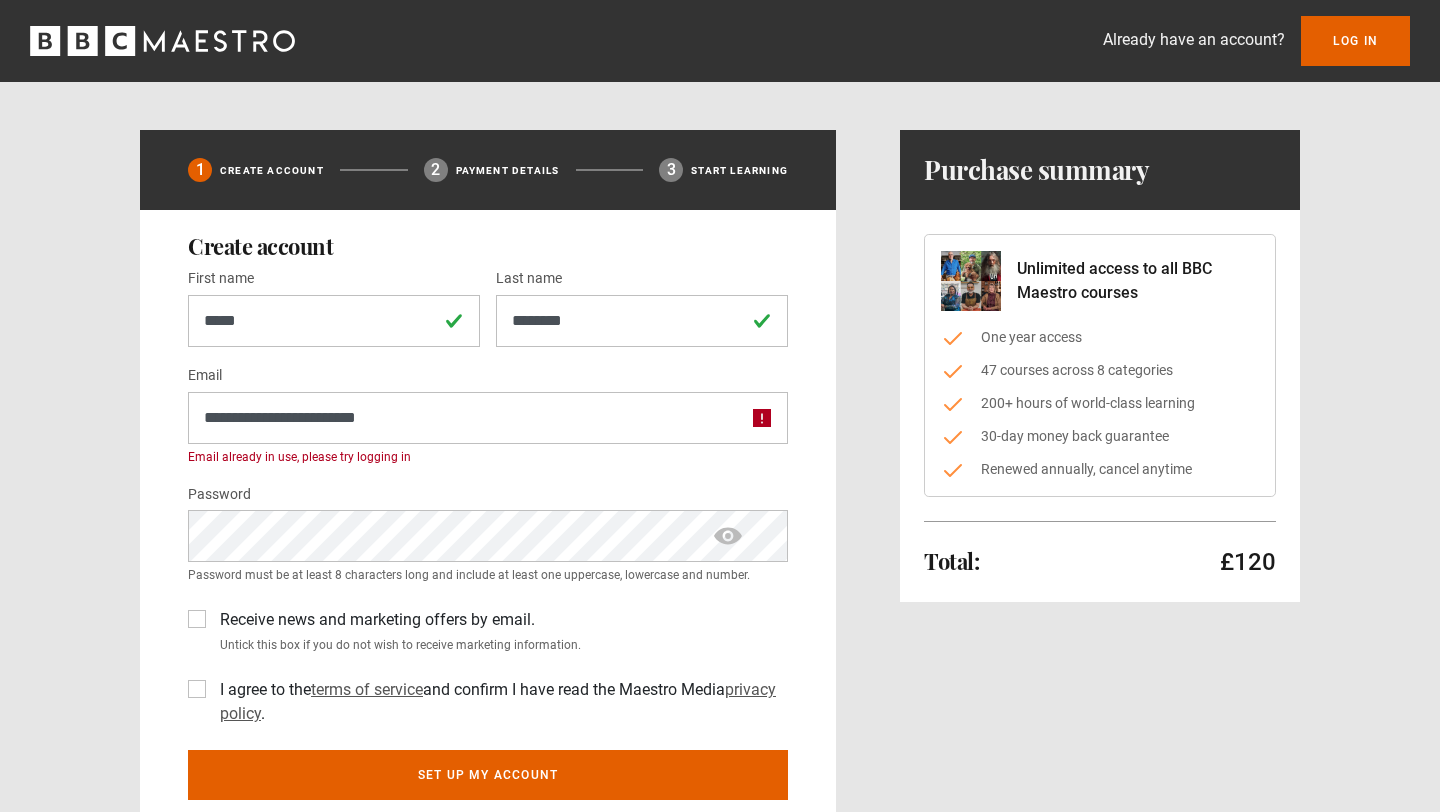 scroll, scrollTop: 0, scrollLeft: 0, axis: both 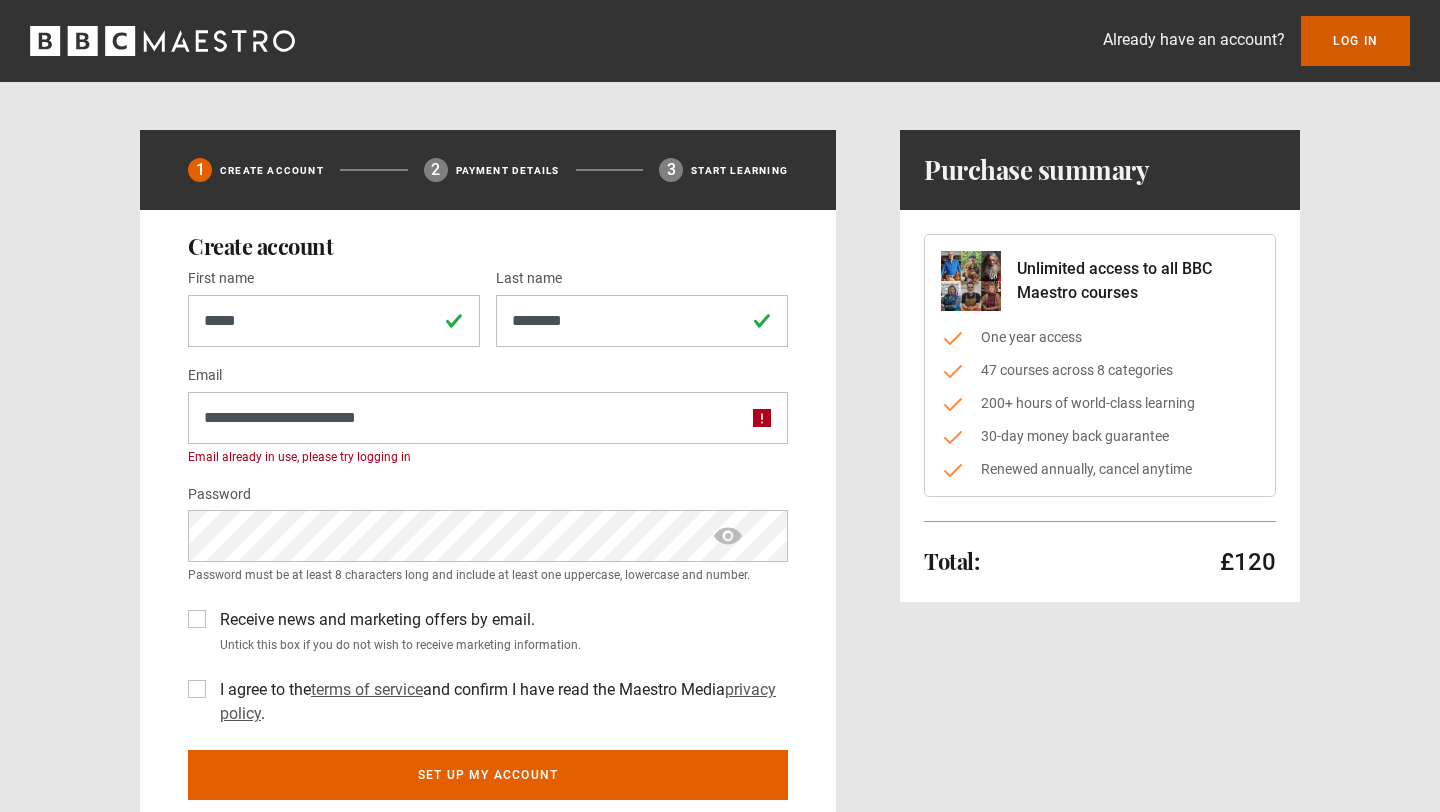 click on "Log In" at bounding box center [1355, 41] 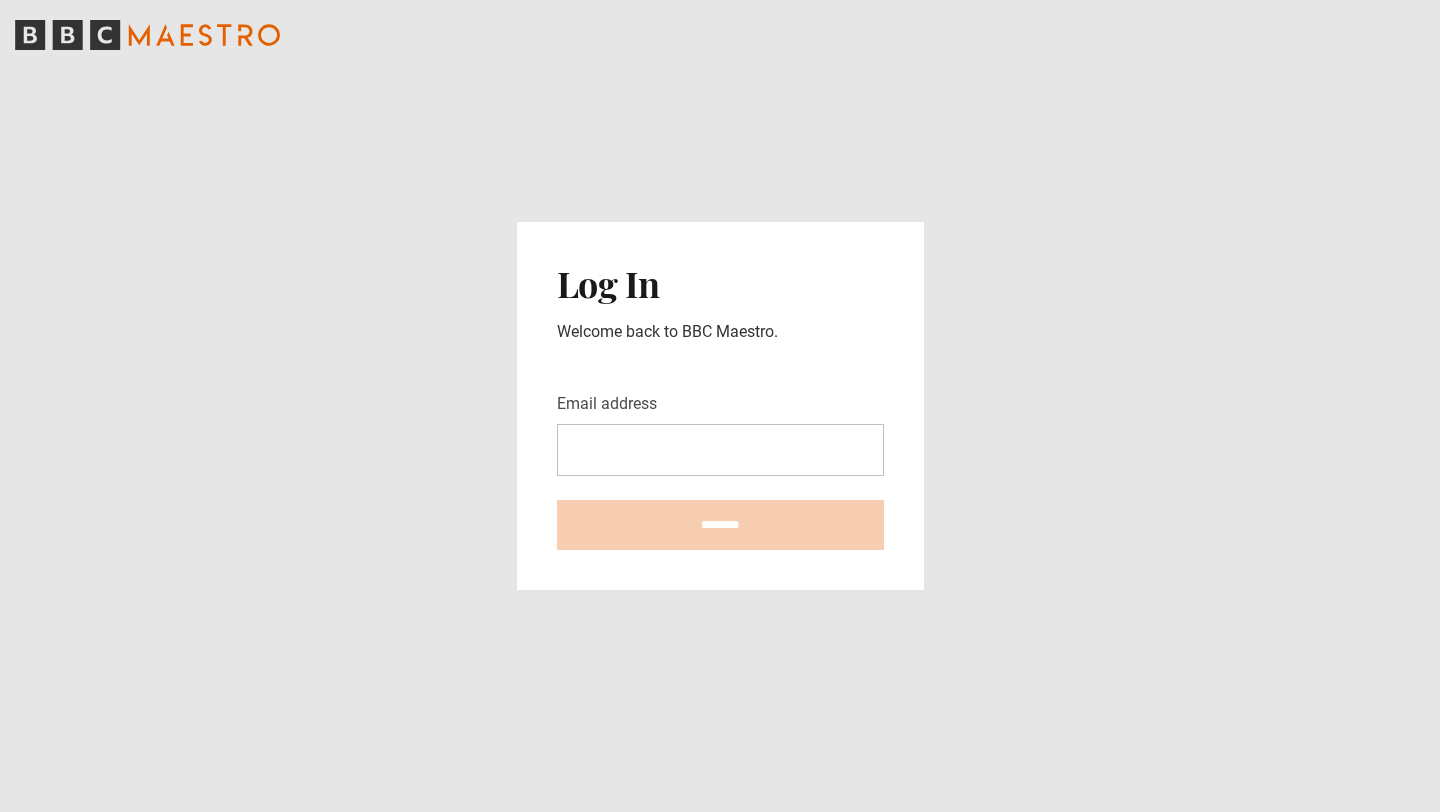 scroll, scrollTop: 0, scrollLeft: 0, axis: both 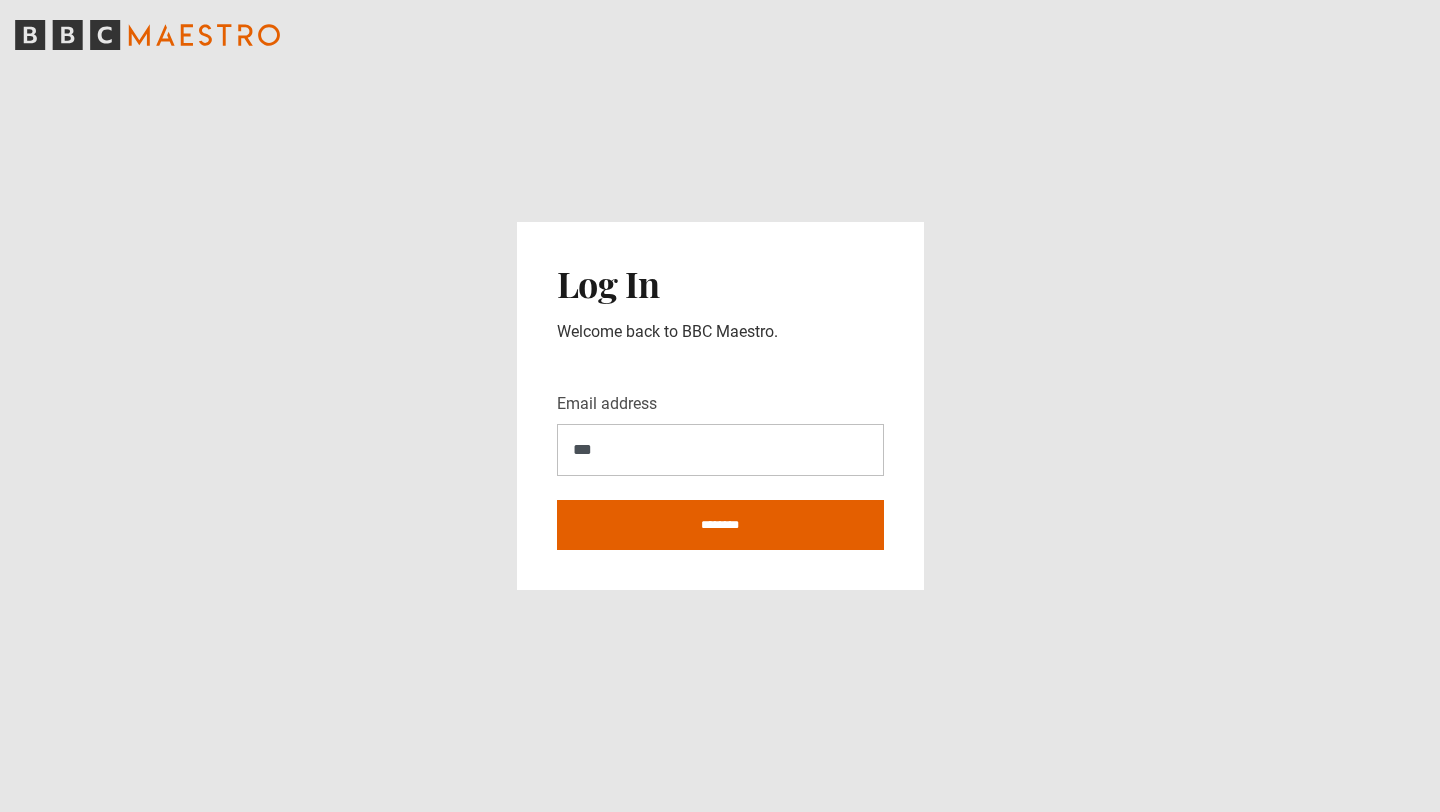 type on "**********" 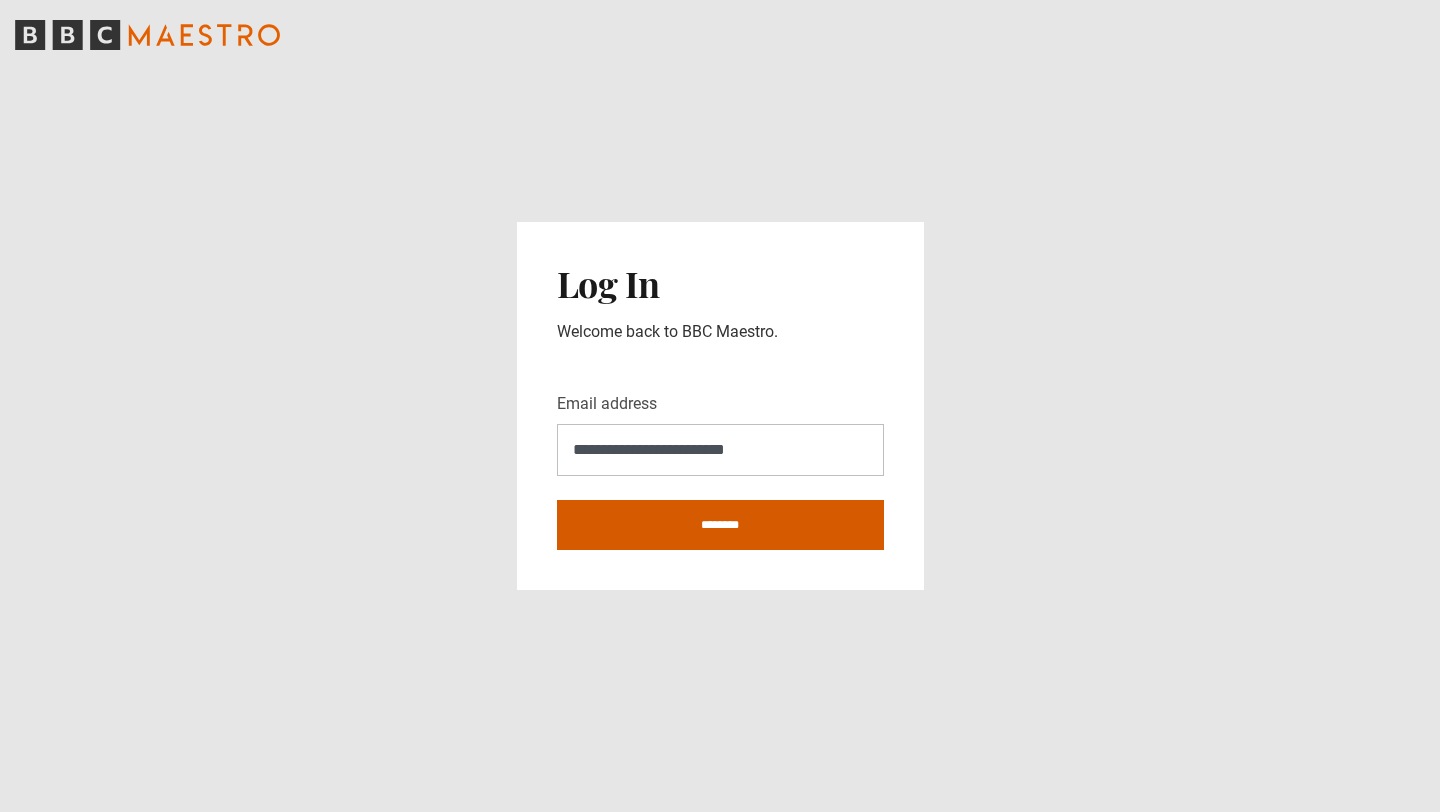 click on "********" at bounding box center [720, 525] 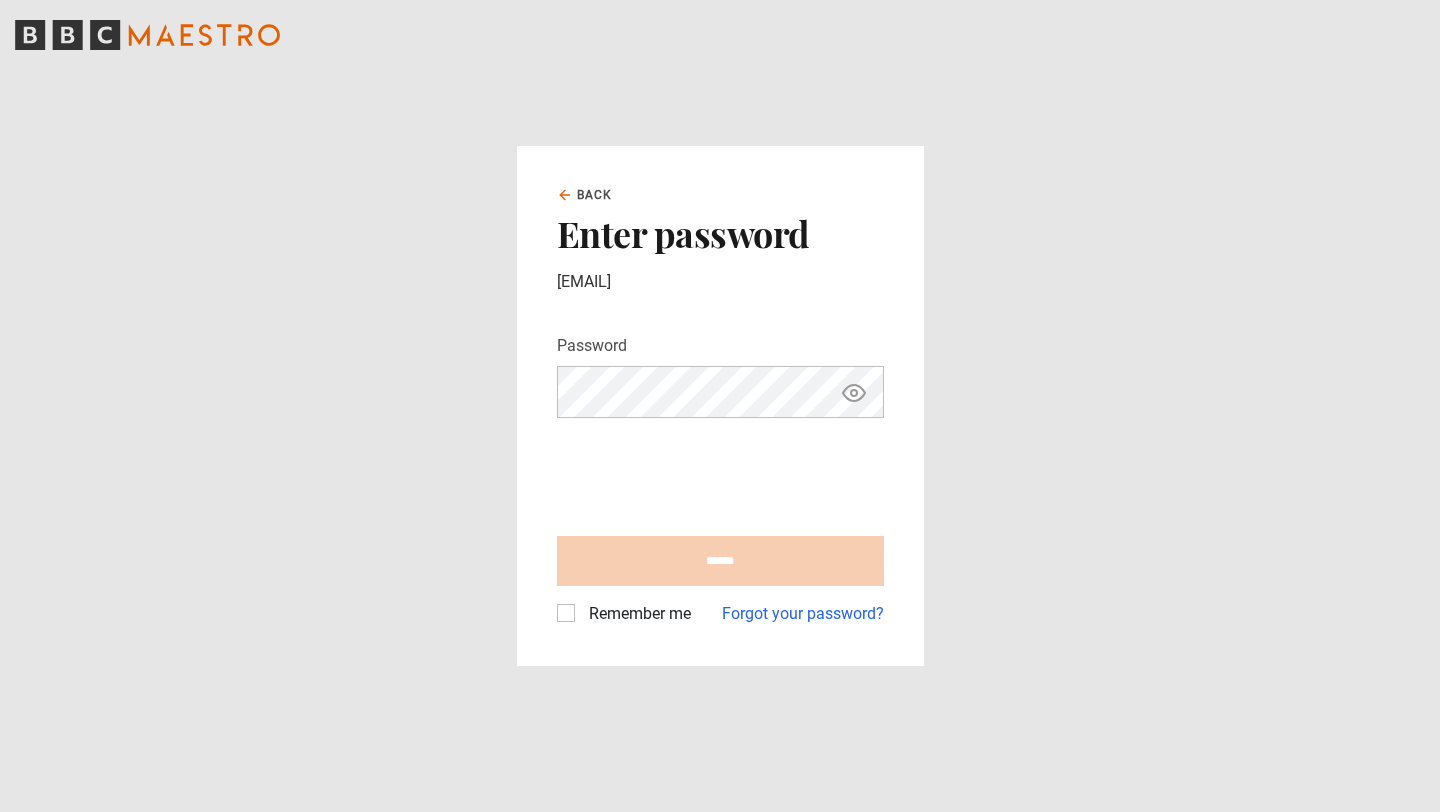 scroll, scrollTop: 0, scrollLeft: 0, axis: both 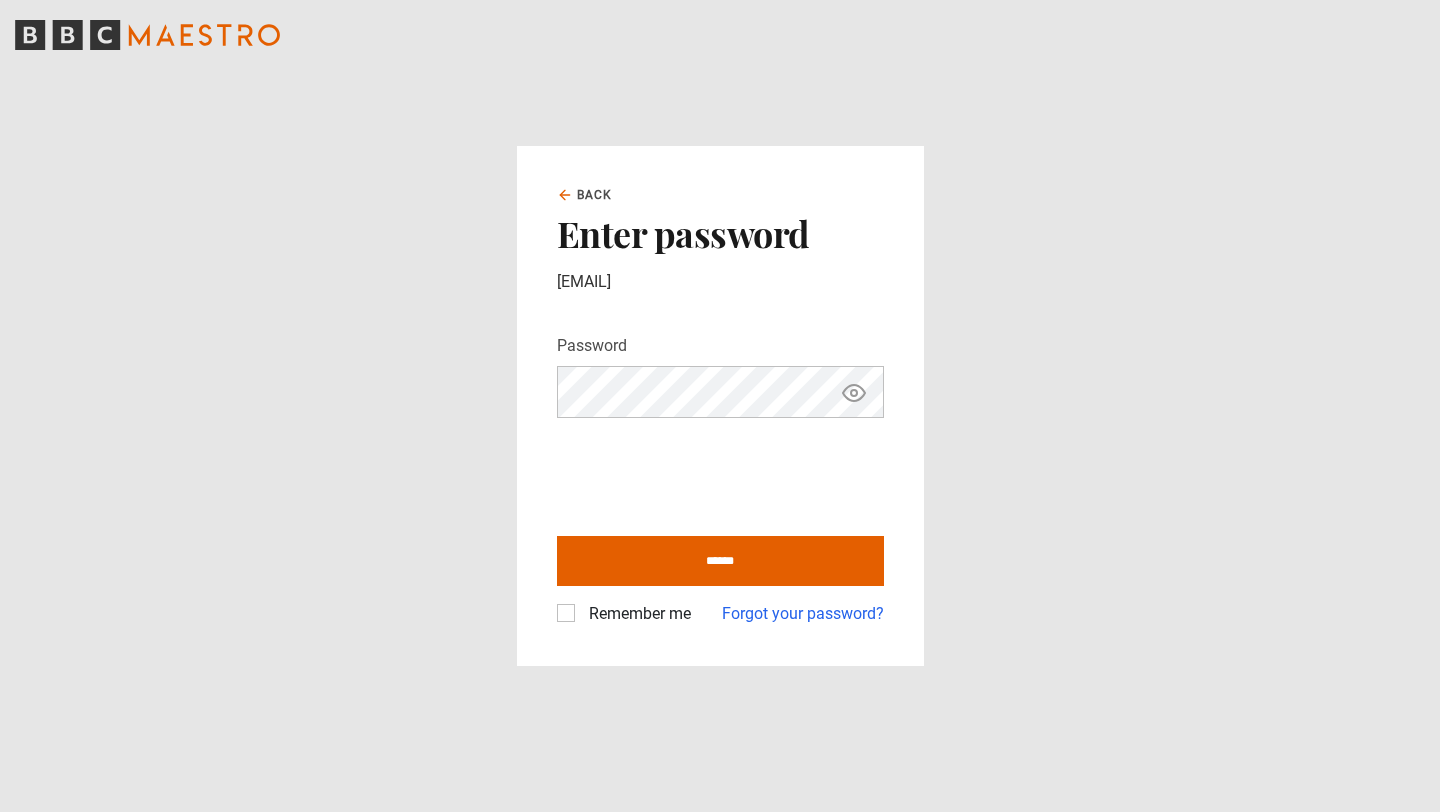 click 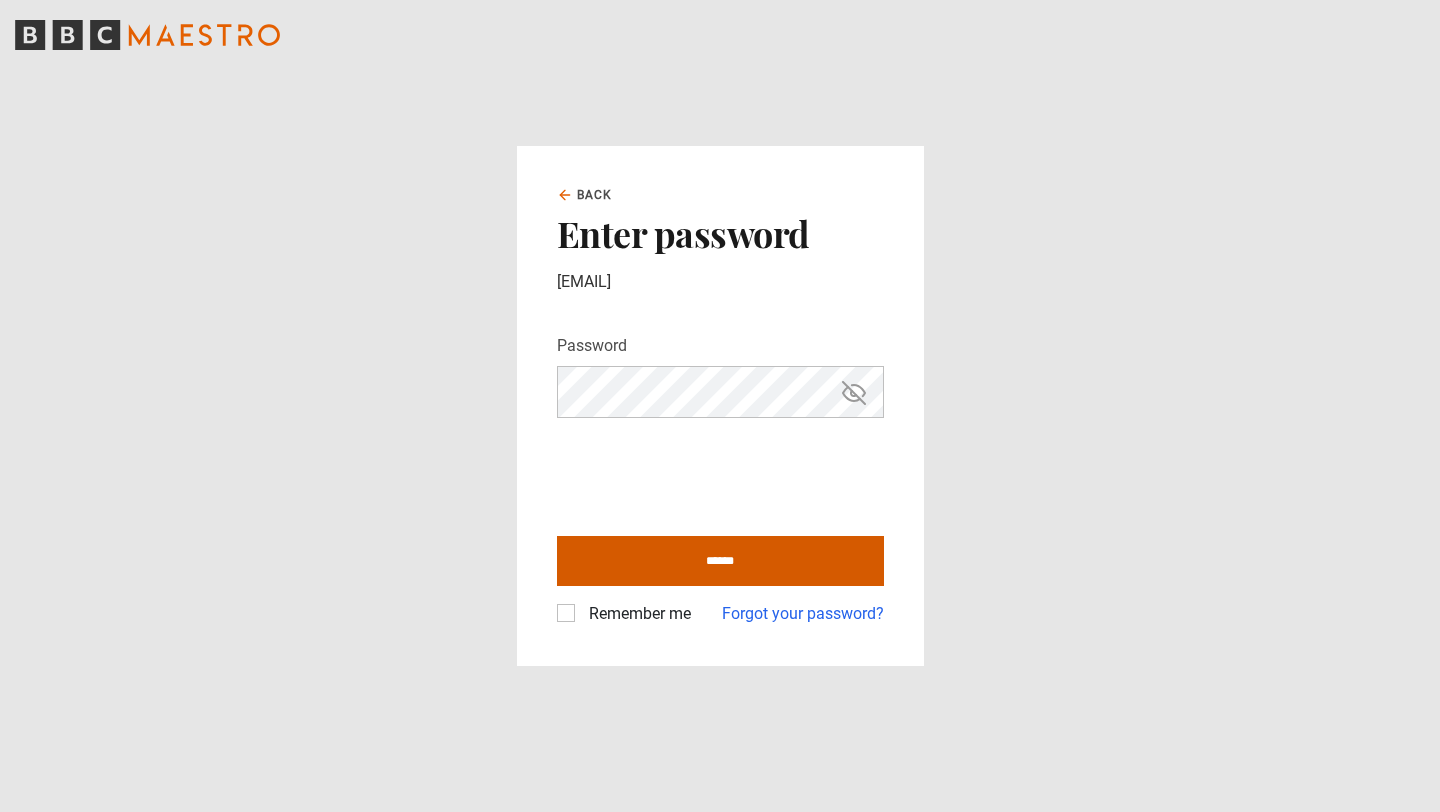 click on "******" at bounding box center [720, 561] 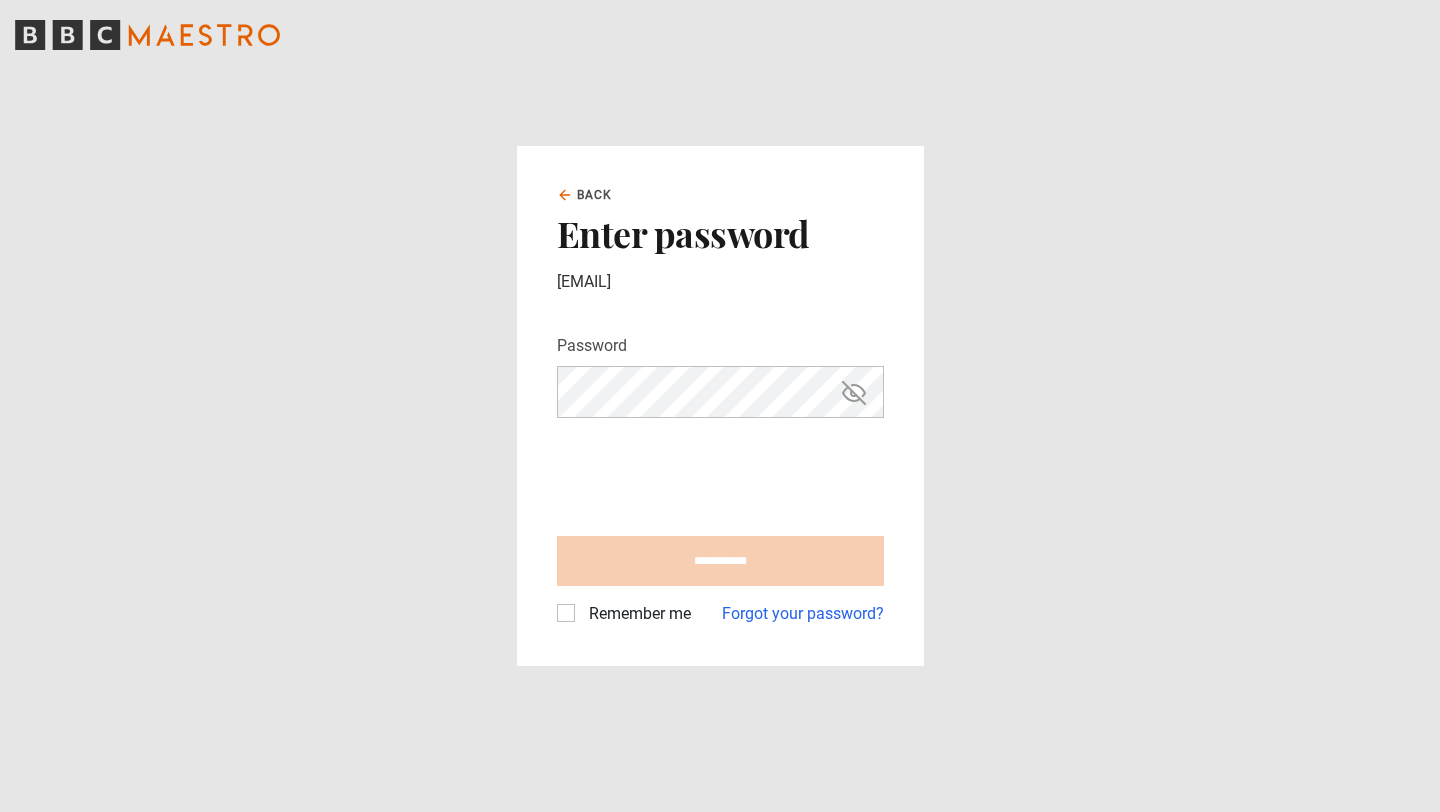 type on "**********" 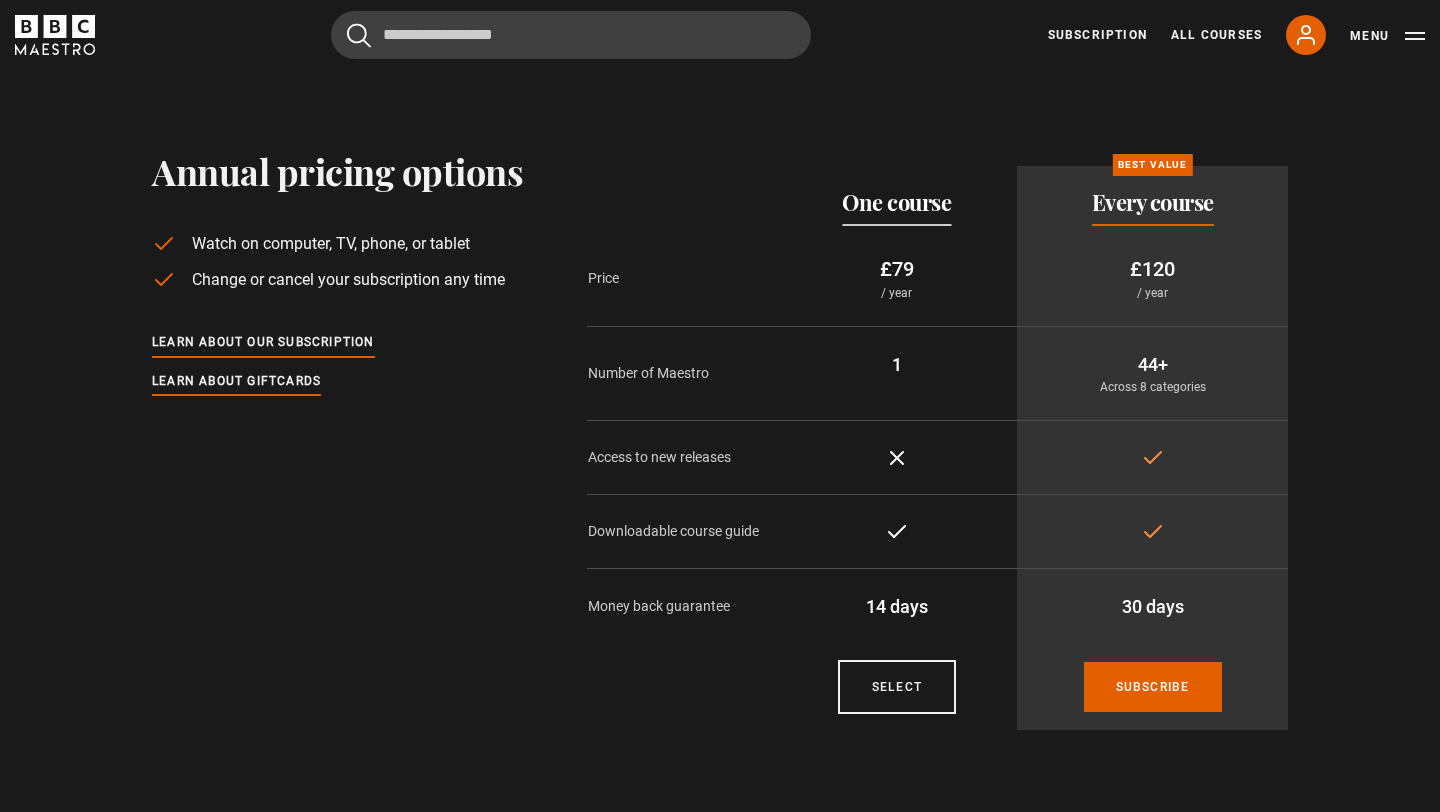 scroll, scrollTop: 0, scrollLeft: 0, axis: both 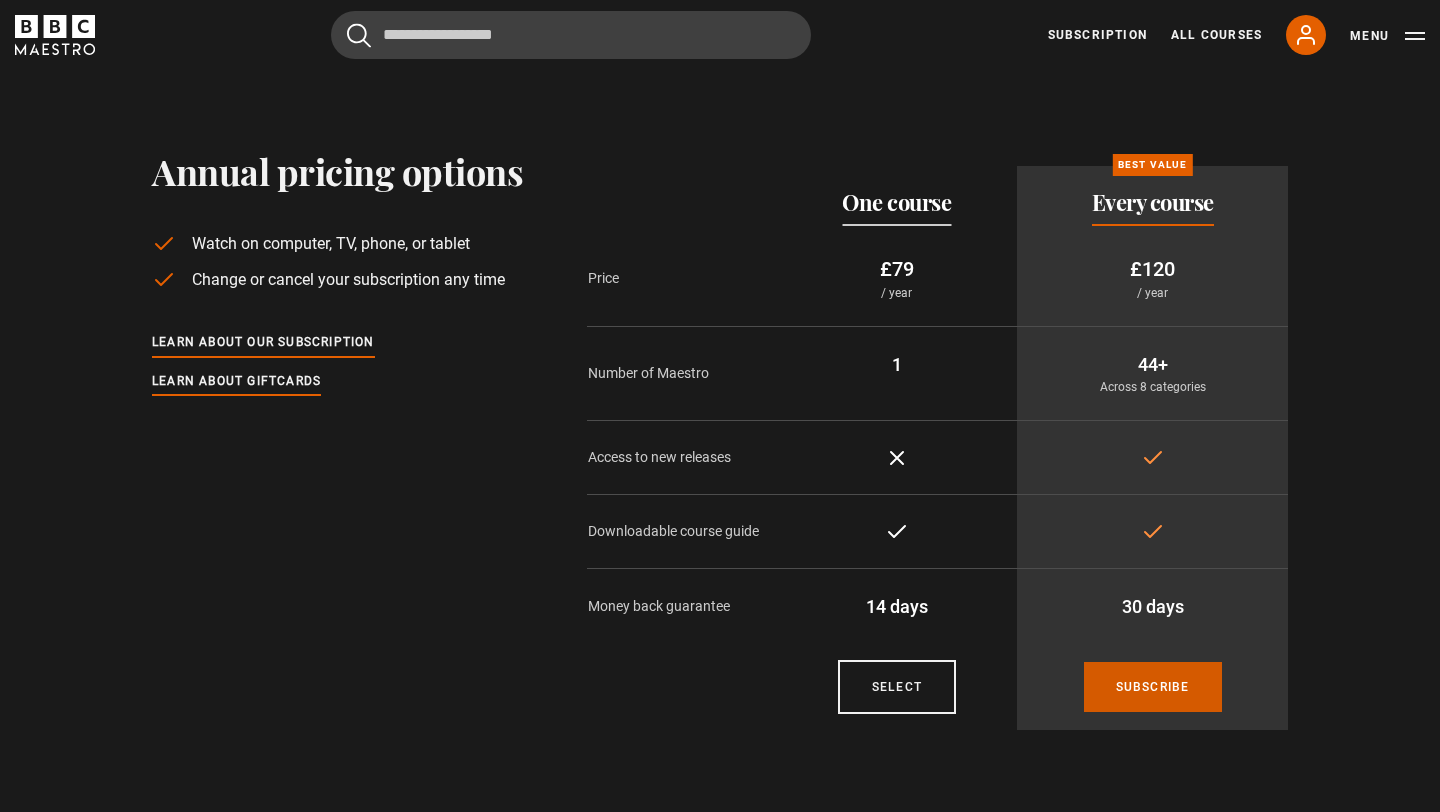 click on "Subscribe" at bounding box center [1153, 687] 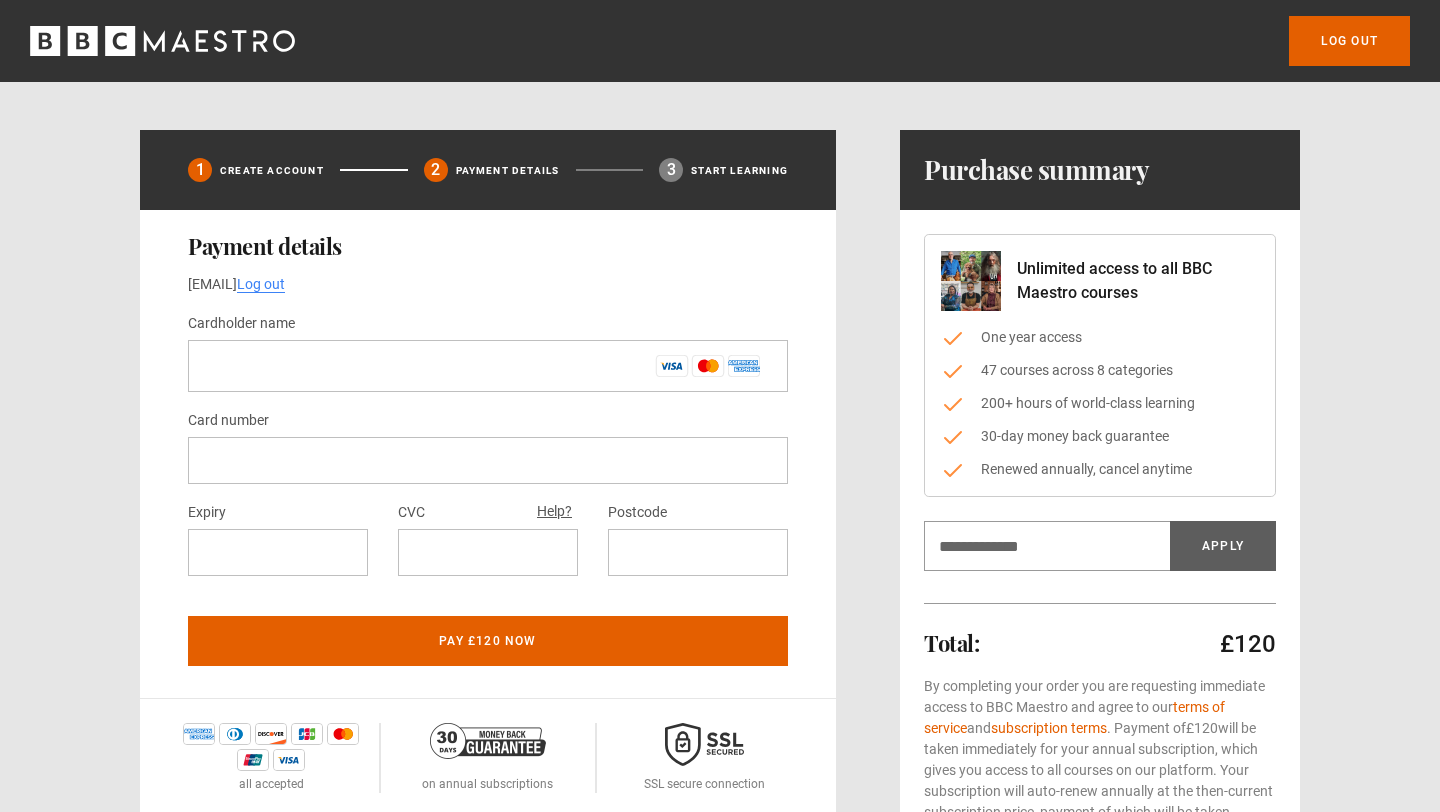 scroll, scrollTop: 0, scrollLeft: 0, axis: both 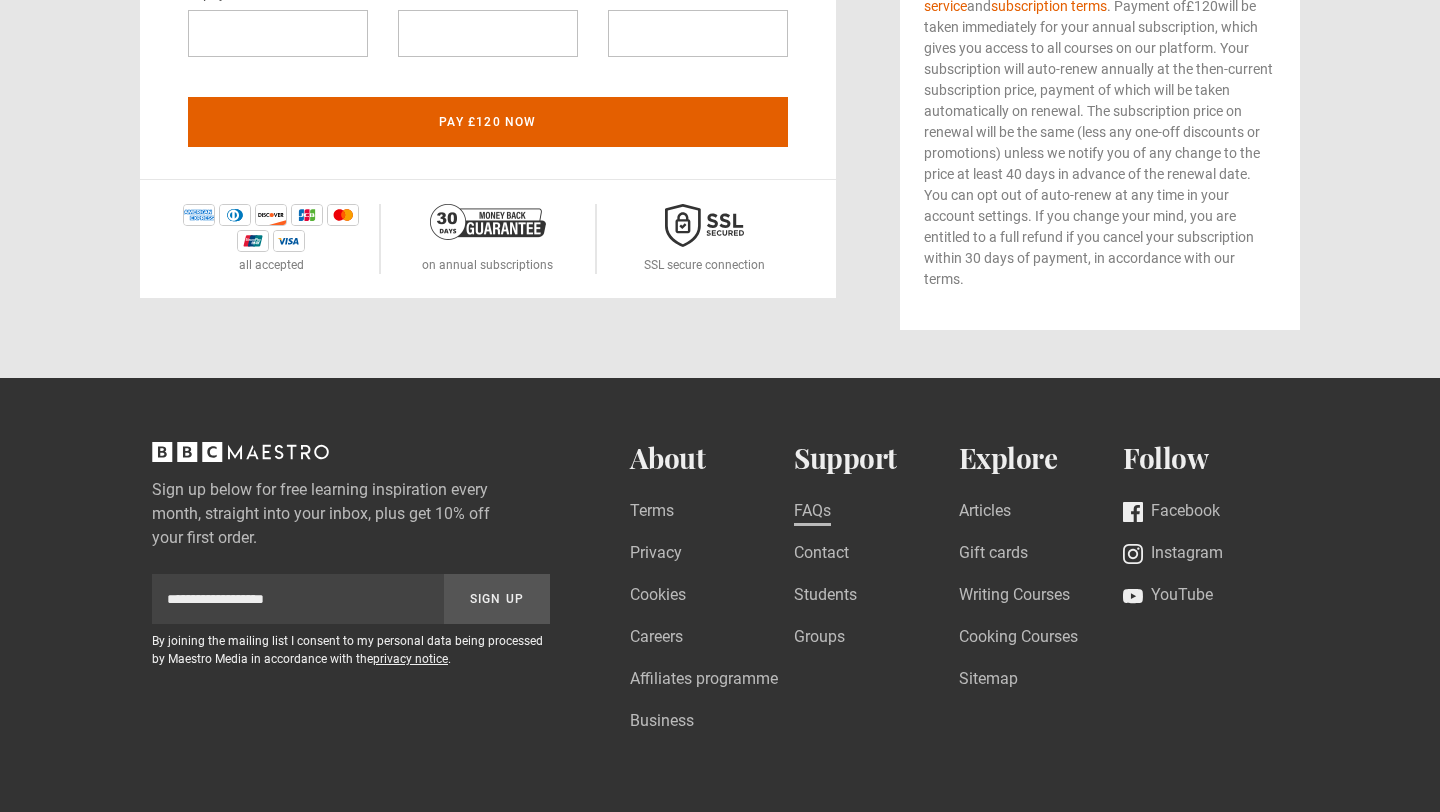click on "FAQs" at bounding box center [812, 512] 